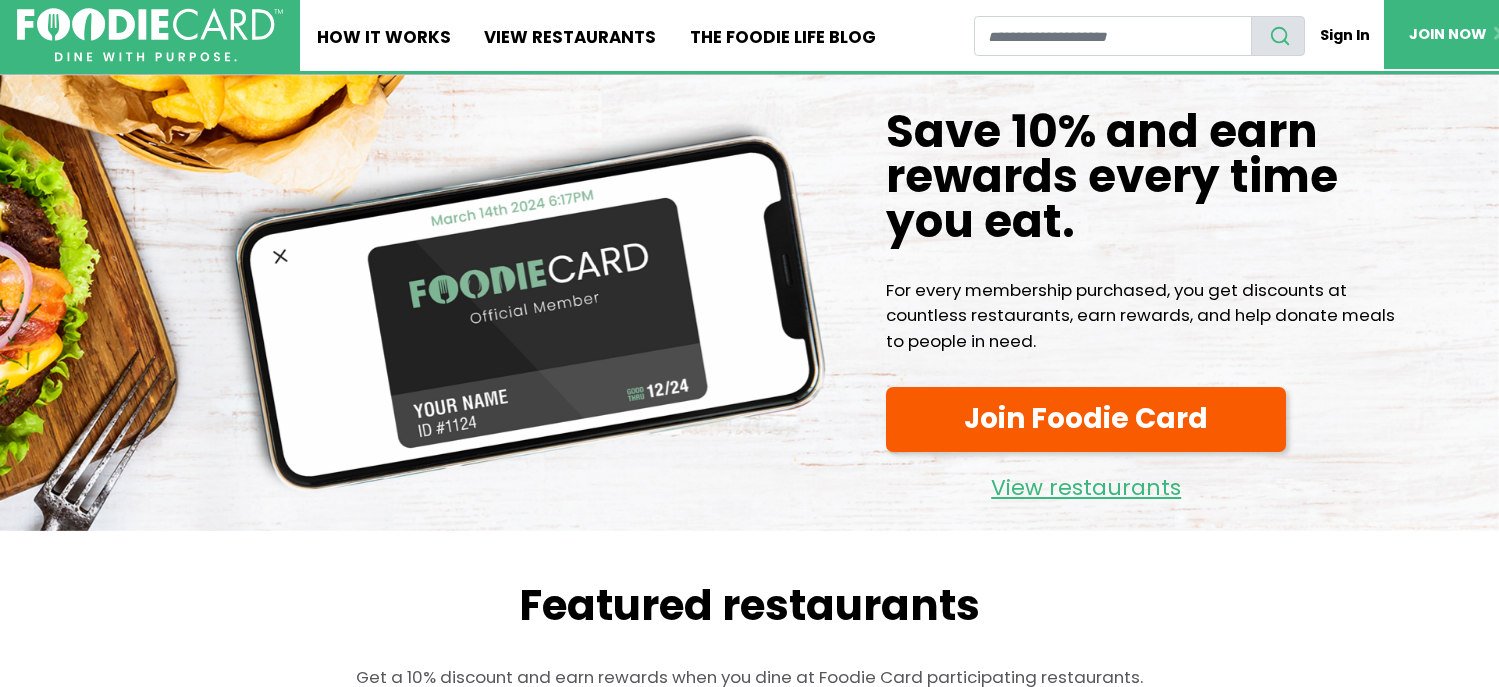 scroll, scrollTop: 0, scrollLeft: 0, axis: both 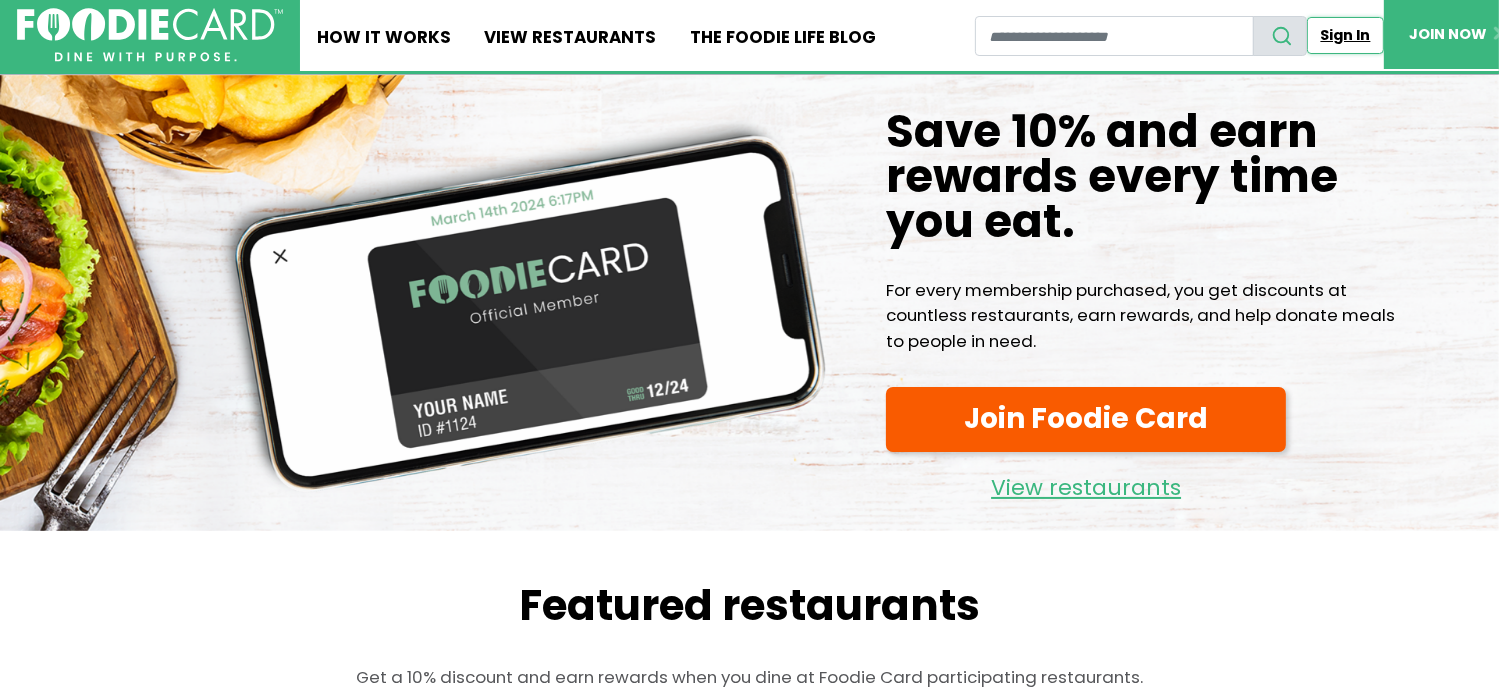 click on "Sign In" at bounding box center [1345, 35] 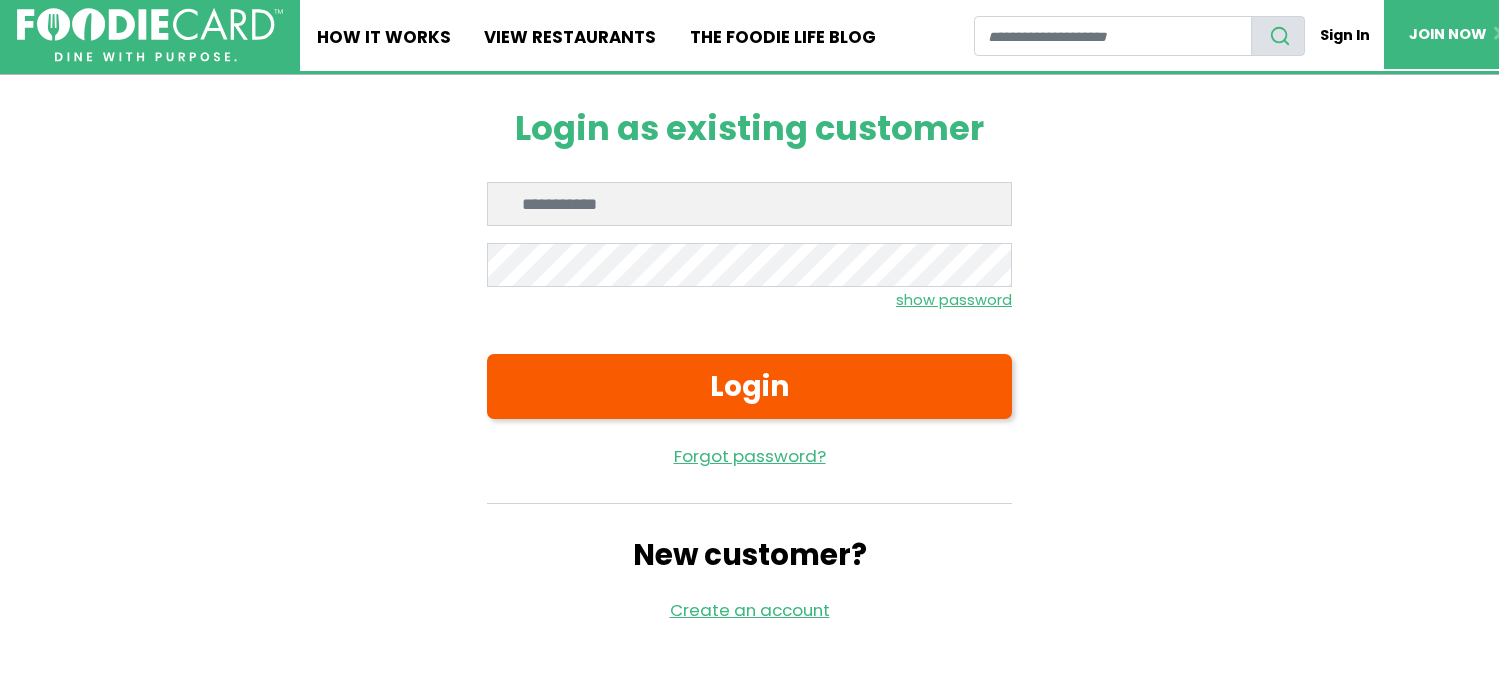 scroll, scrollTop: 0, scrollLeft: 0, axis: both 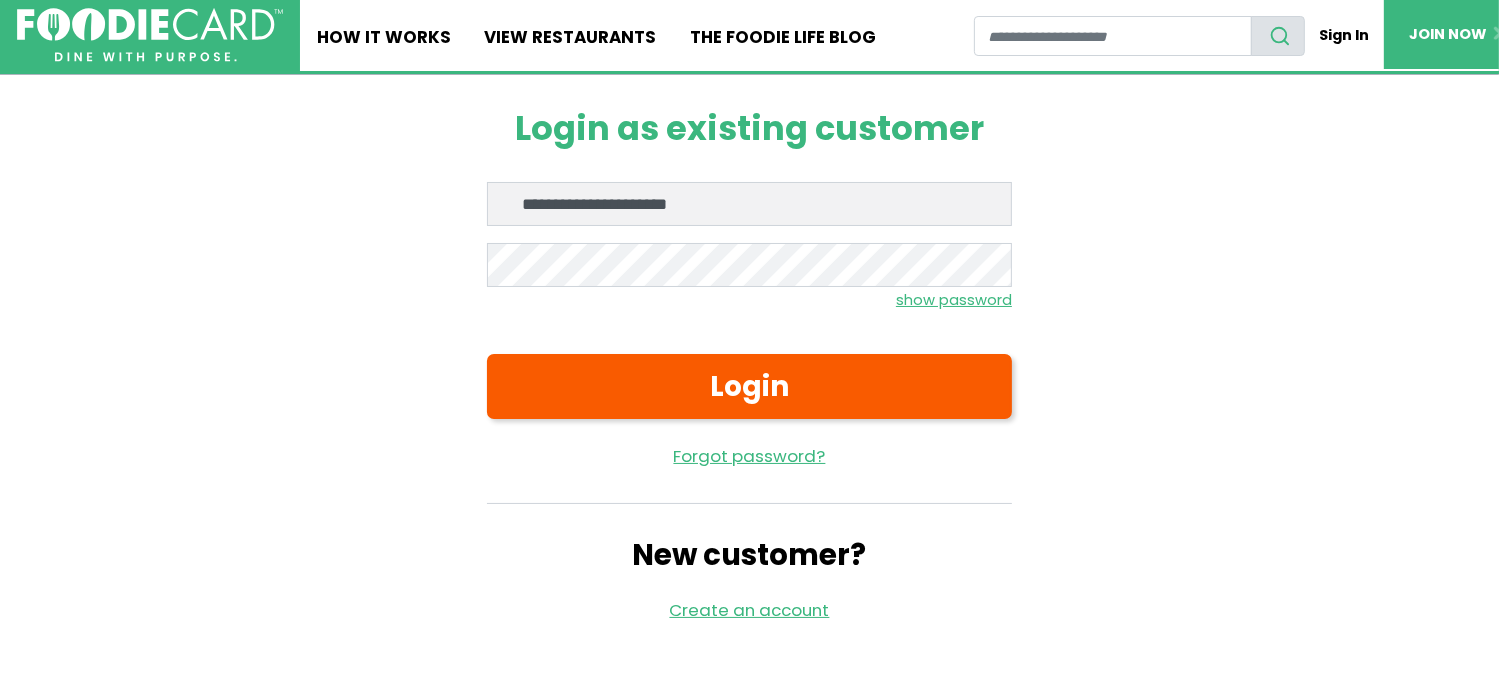 type on "**********" 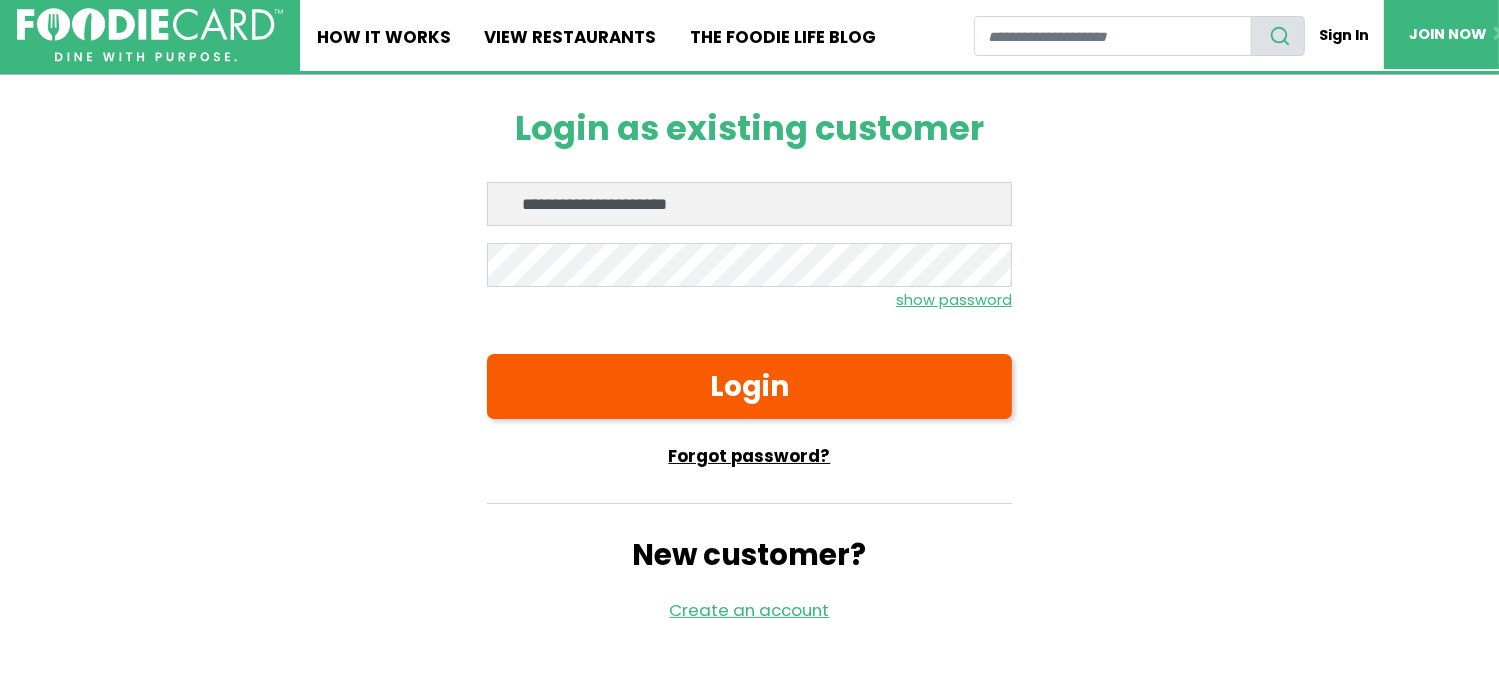 click on "Forgot password?" at bounding box center [749, 456] 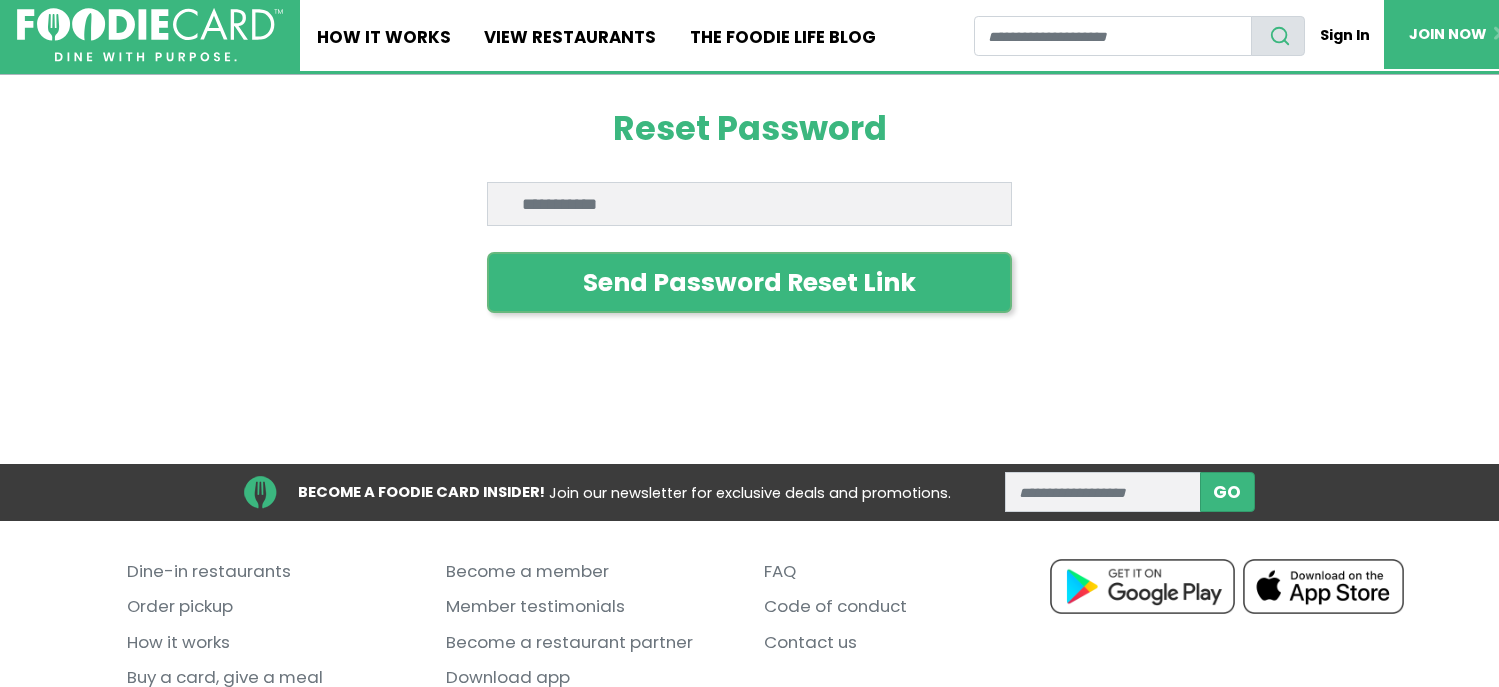 scroll, scrollTop: 0, scrollLeft: 0, axis: both 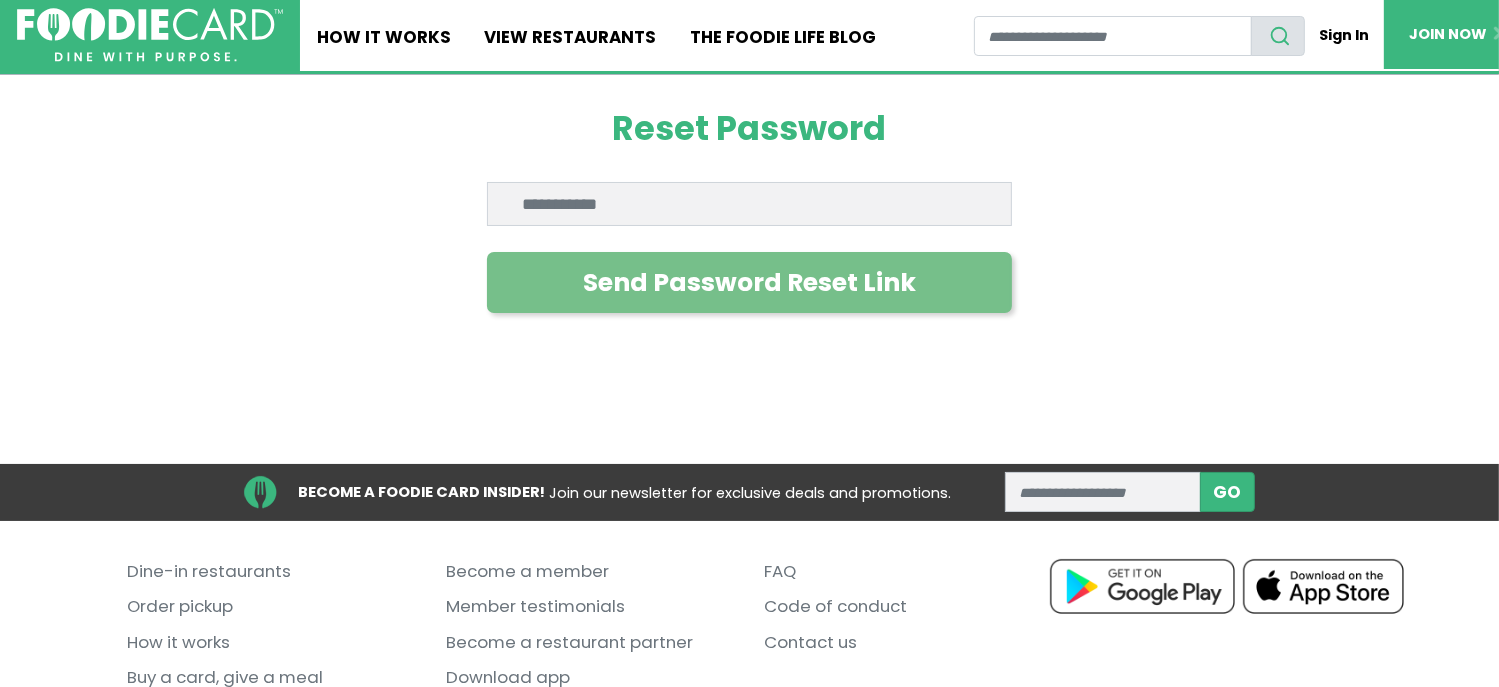 click on "Send Password Reset Link" at bounding box center (749, 282) 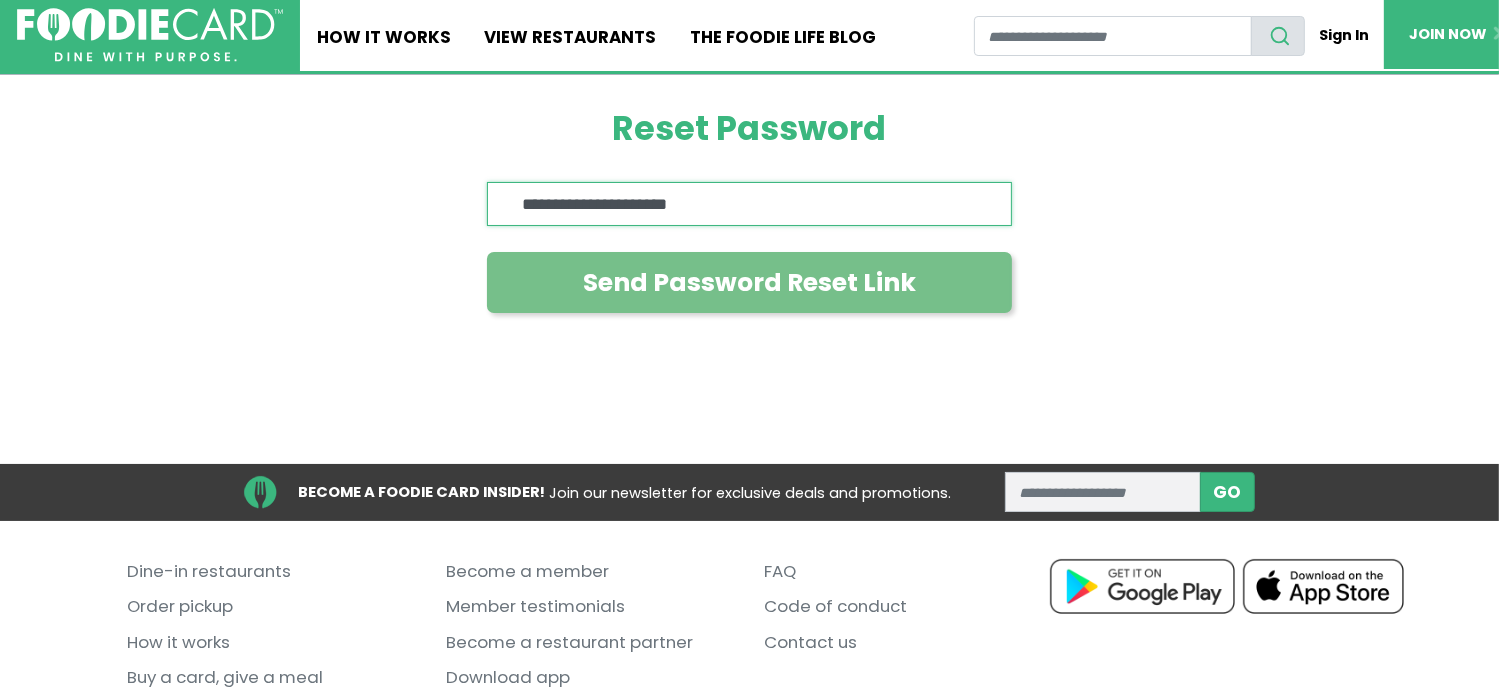 type on "**********" 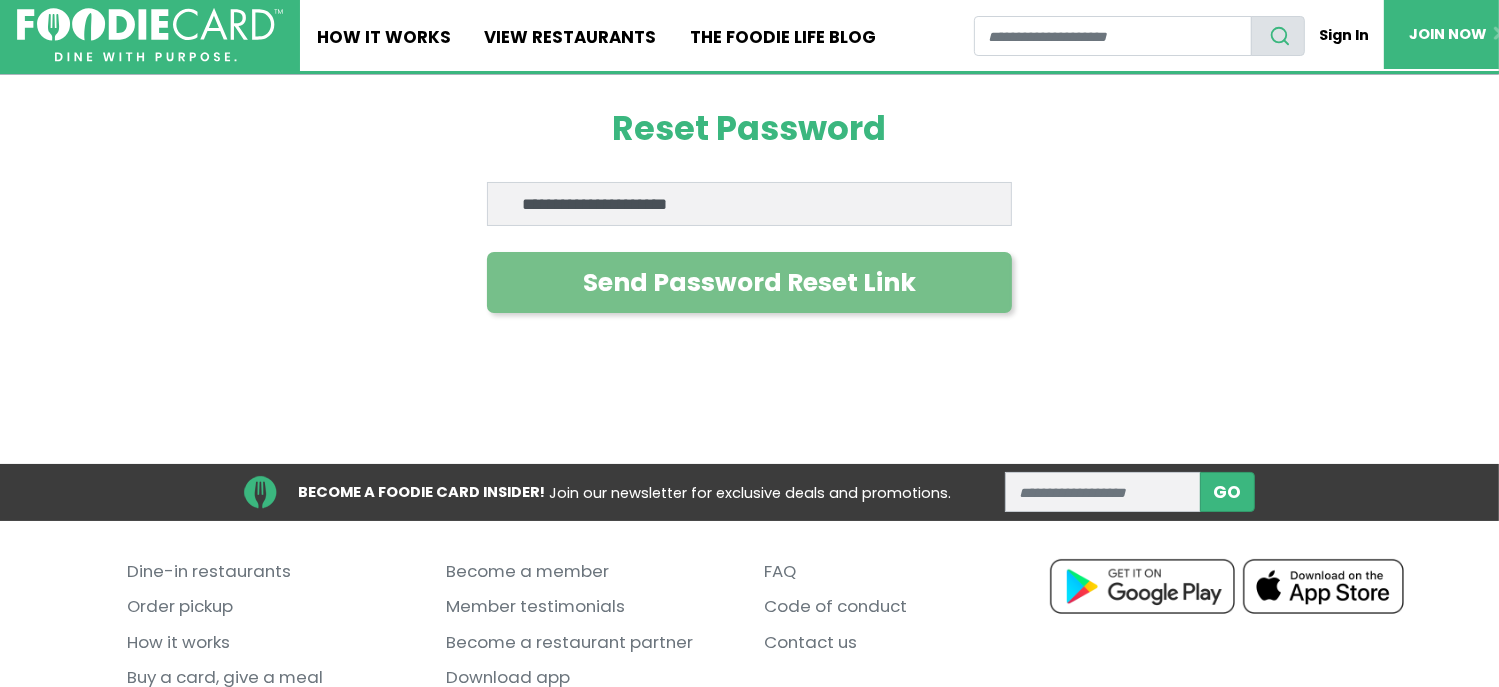click on "Send Password Reset Link" at bounding box center [749, 282] 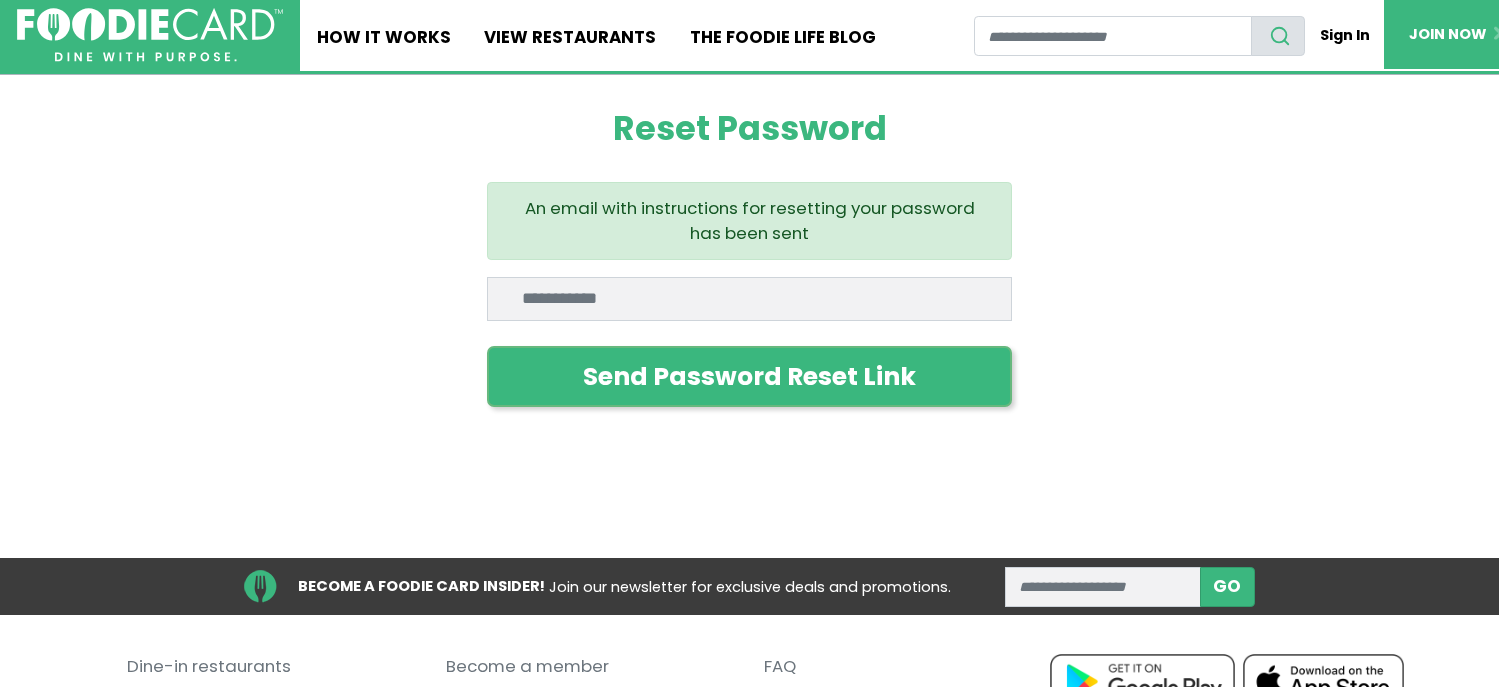 scroll, scrollTop: 0, scrollLeft: 0, axis: both 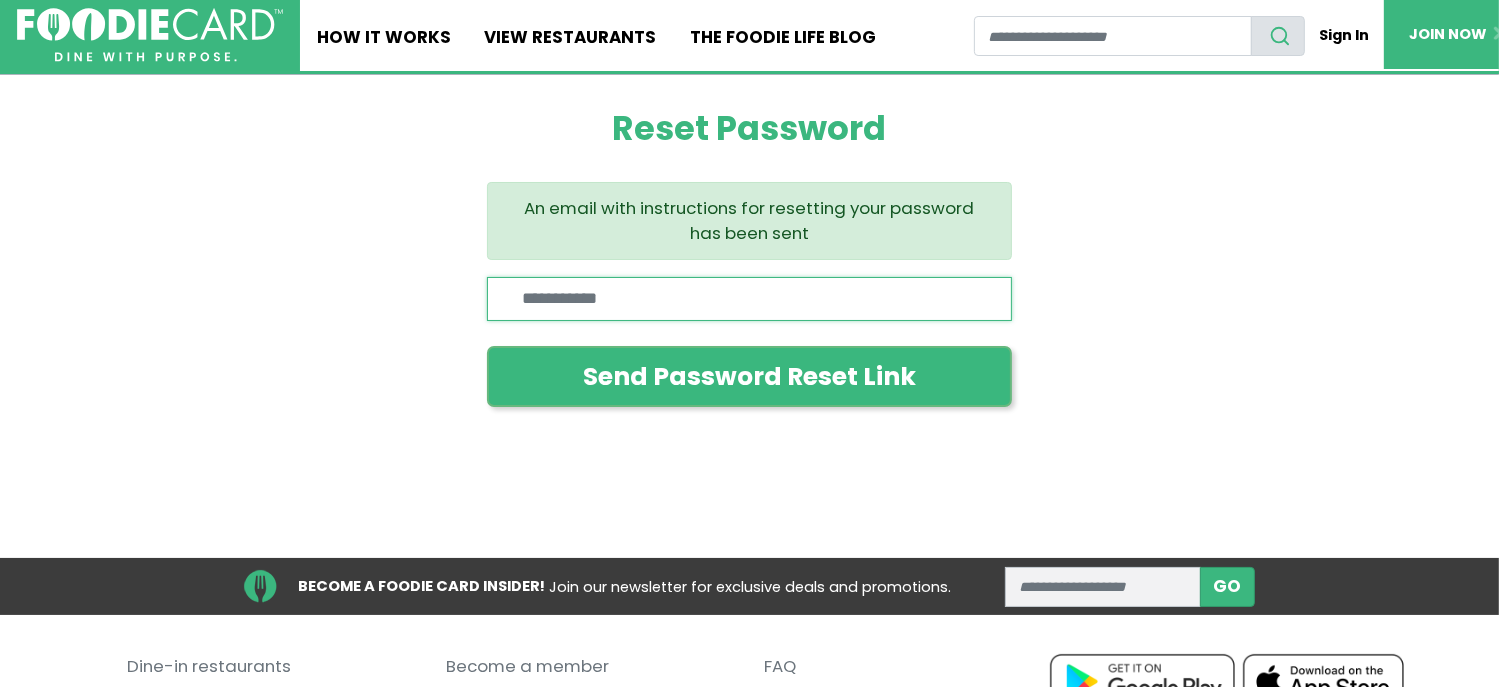 click on "Enter email" at bounding box center (749, 299) 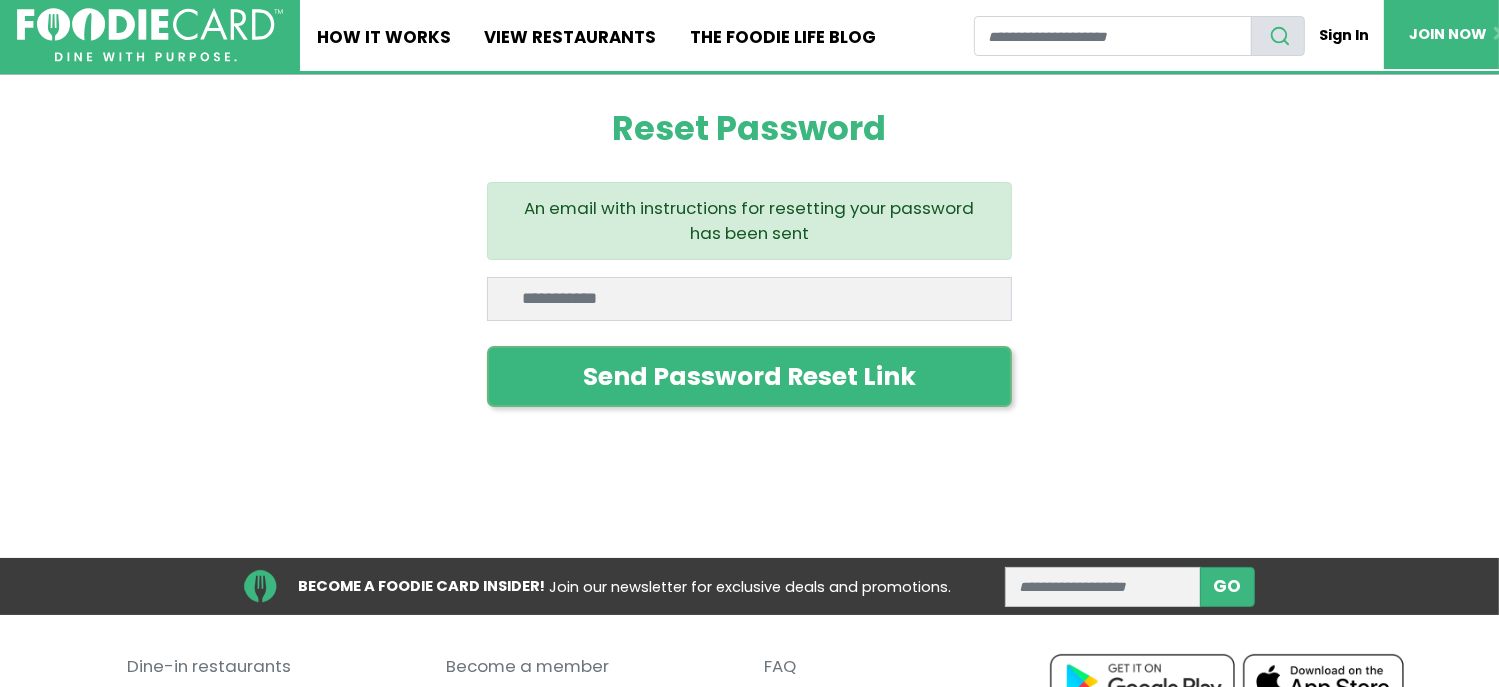 click on "Reset Password
An email with instructions for resetting your password has been sent
Enter email
Send Password Reset Link" at bounding box center (750, 258) 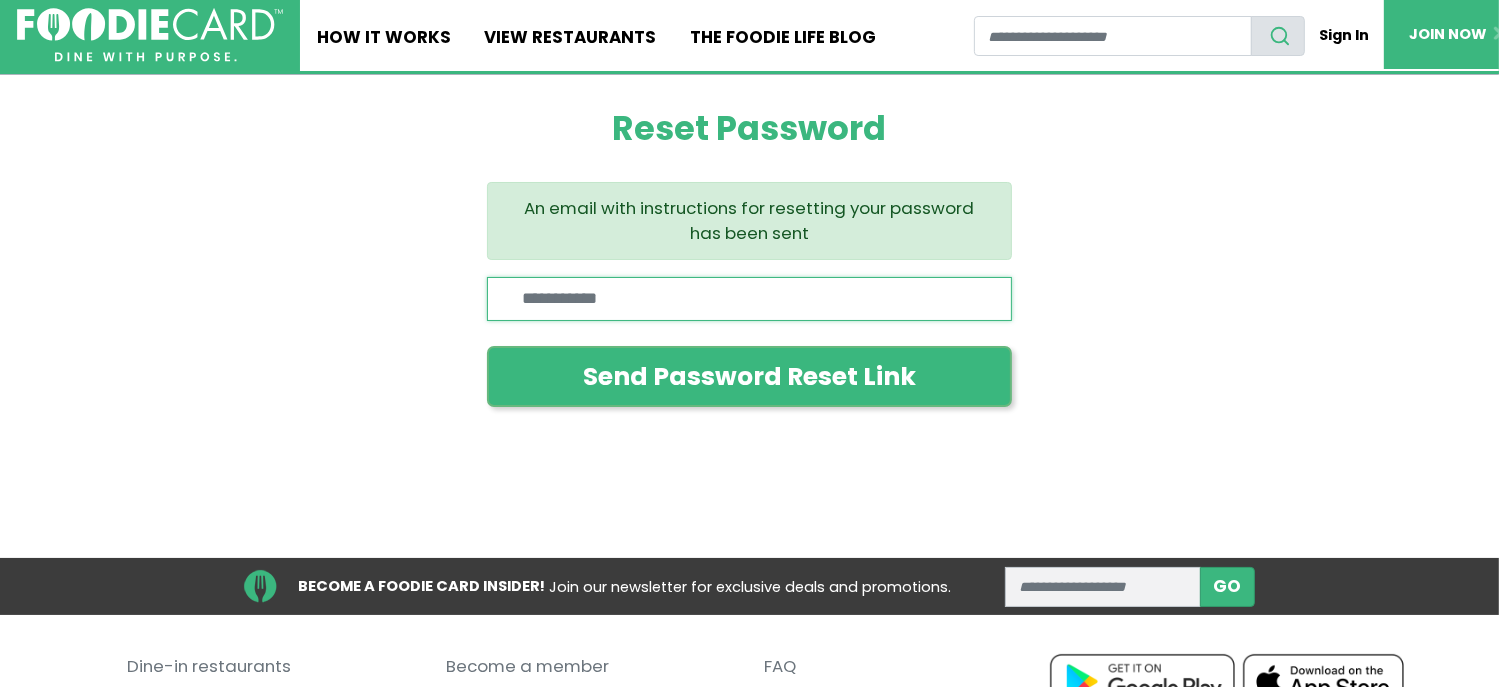 click on "Enter email" at bounding box center [749, 299] 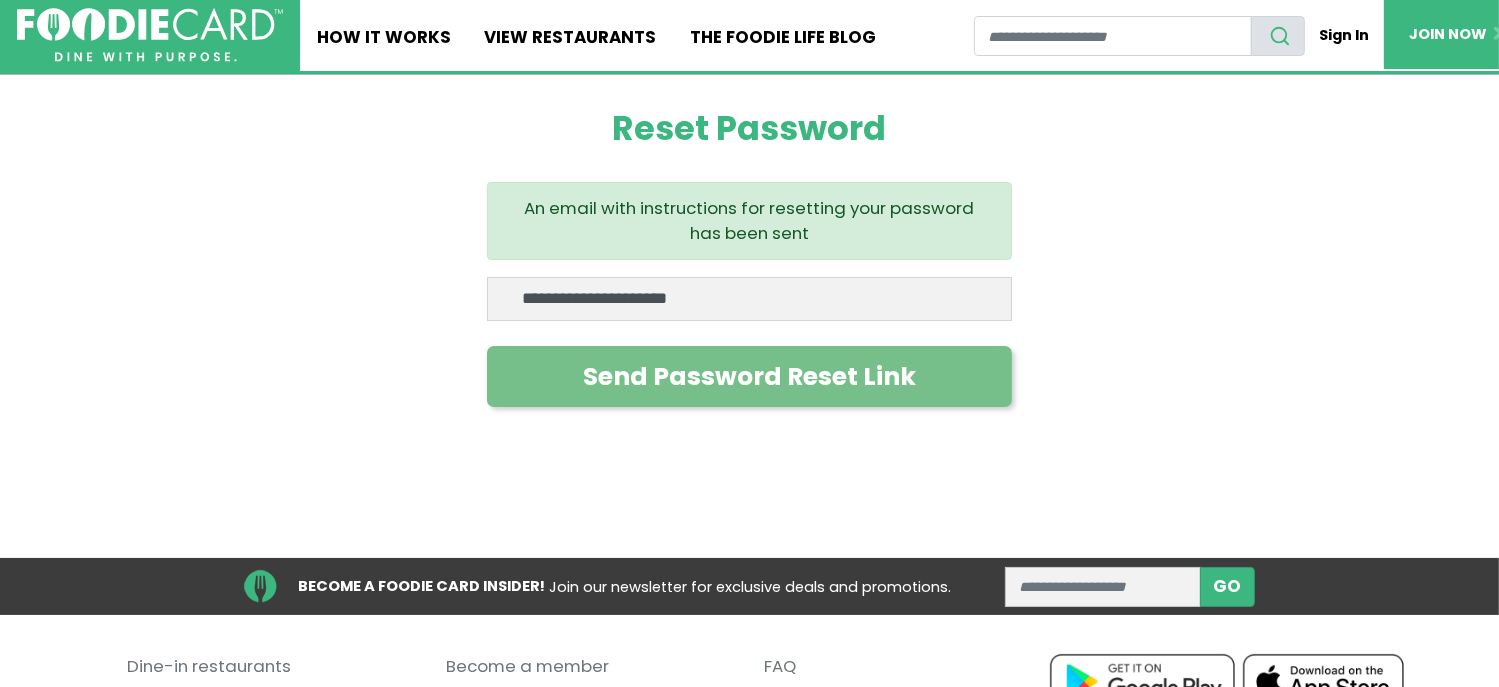 click on "Send Password Reset Link" at bounding box center [749, 376] 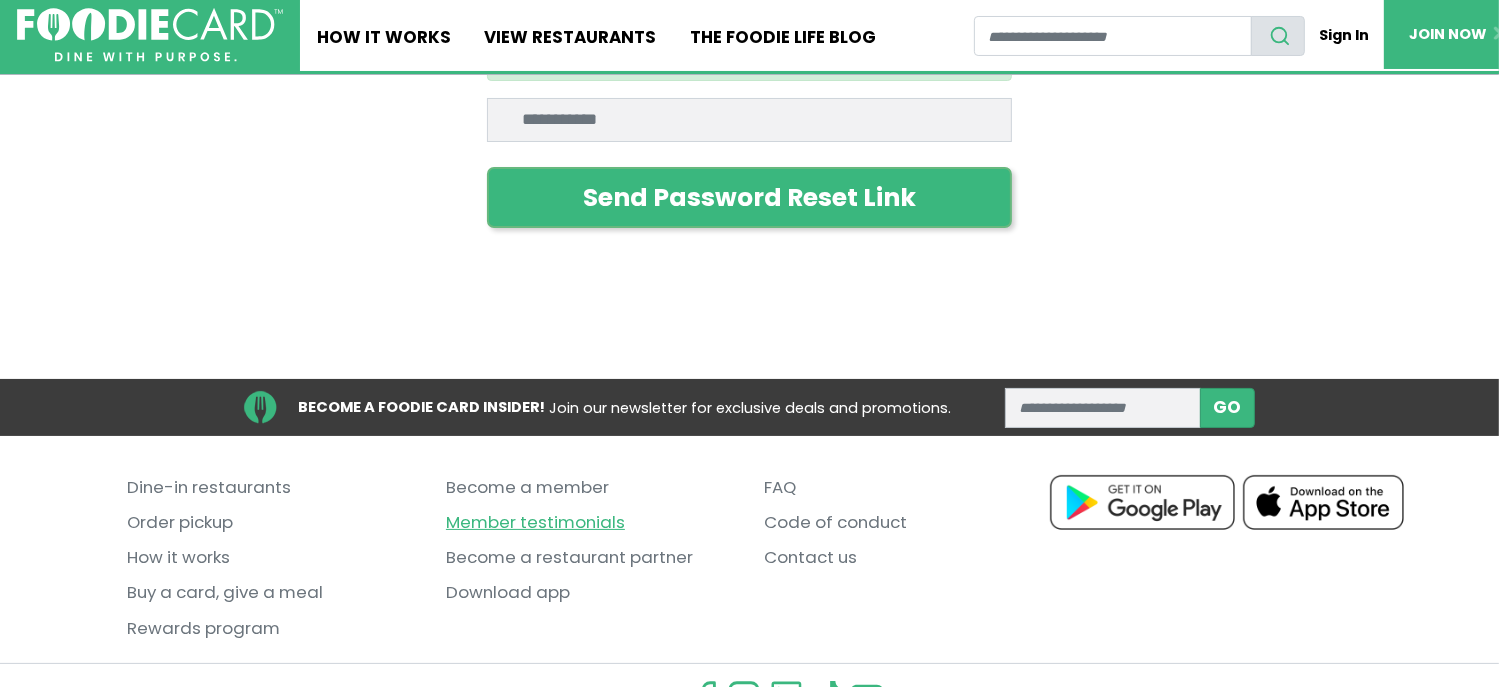 scroll, scrollTop: 200, scrollLeft: 0, axis: vertical 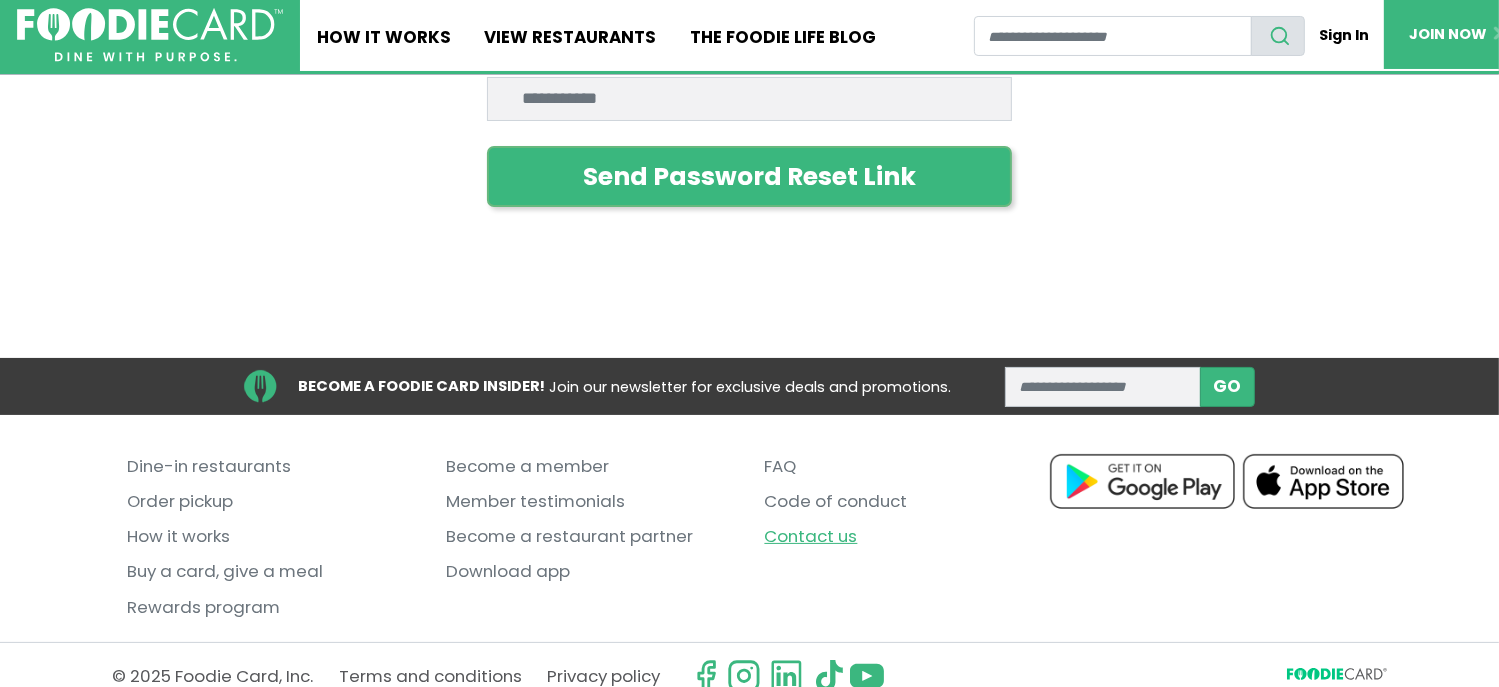 click on "Contact us" at bounding box center [908, 536] 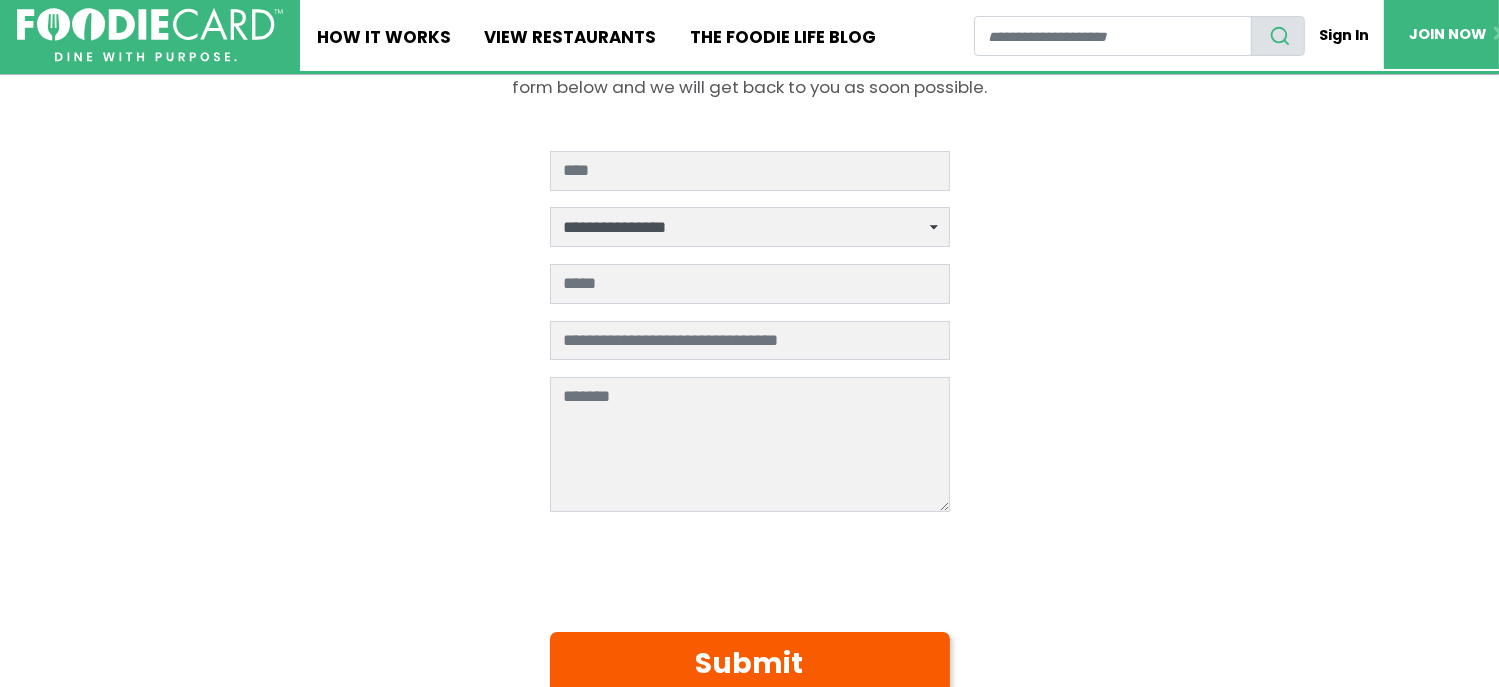 scroll, scrollTop: 0, scrollLeft: 0, axis: both 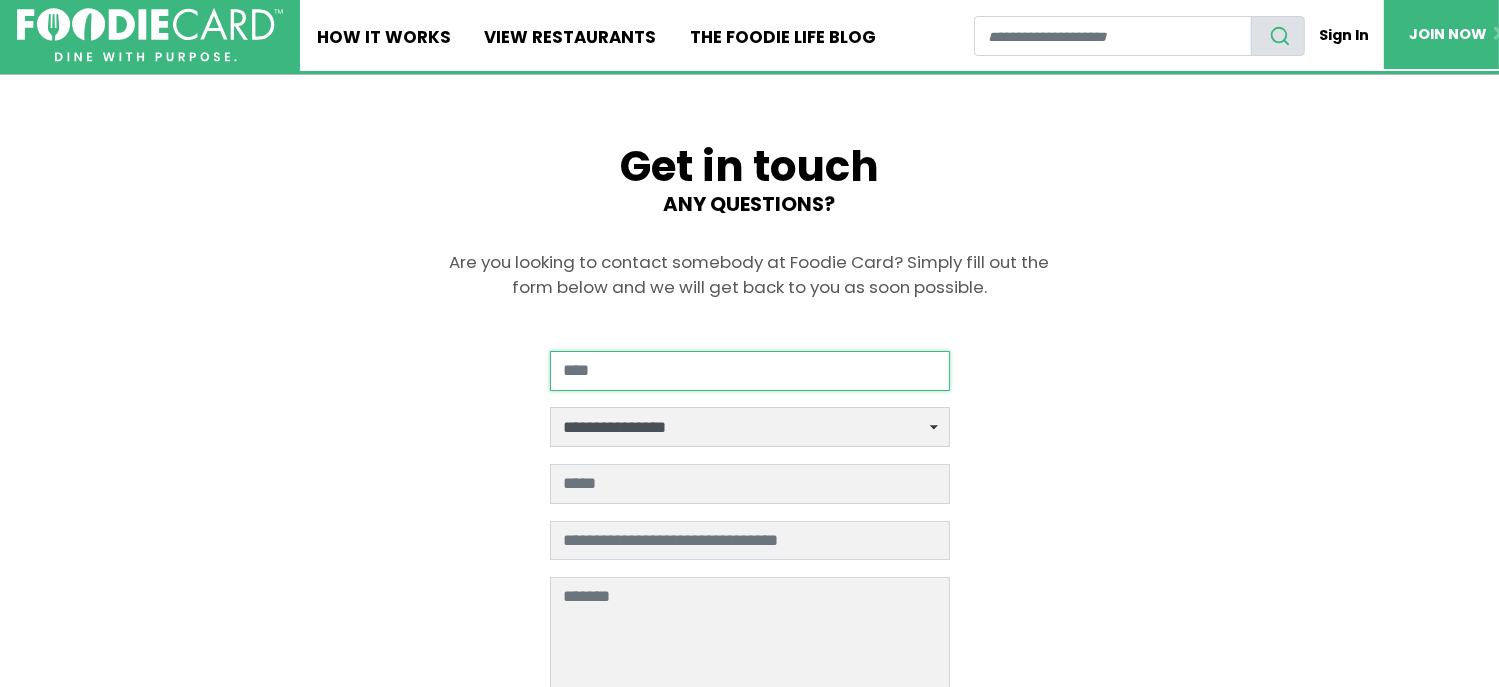 click at bounding box center [750, 371] 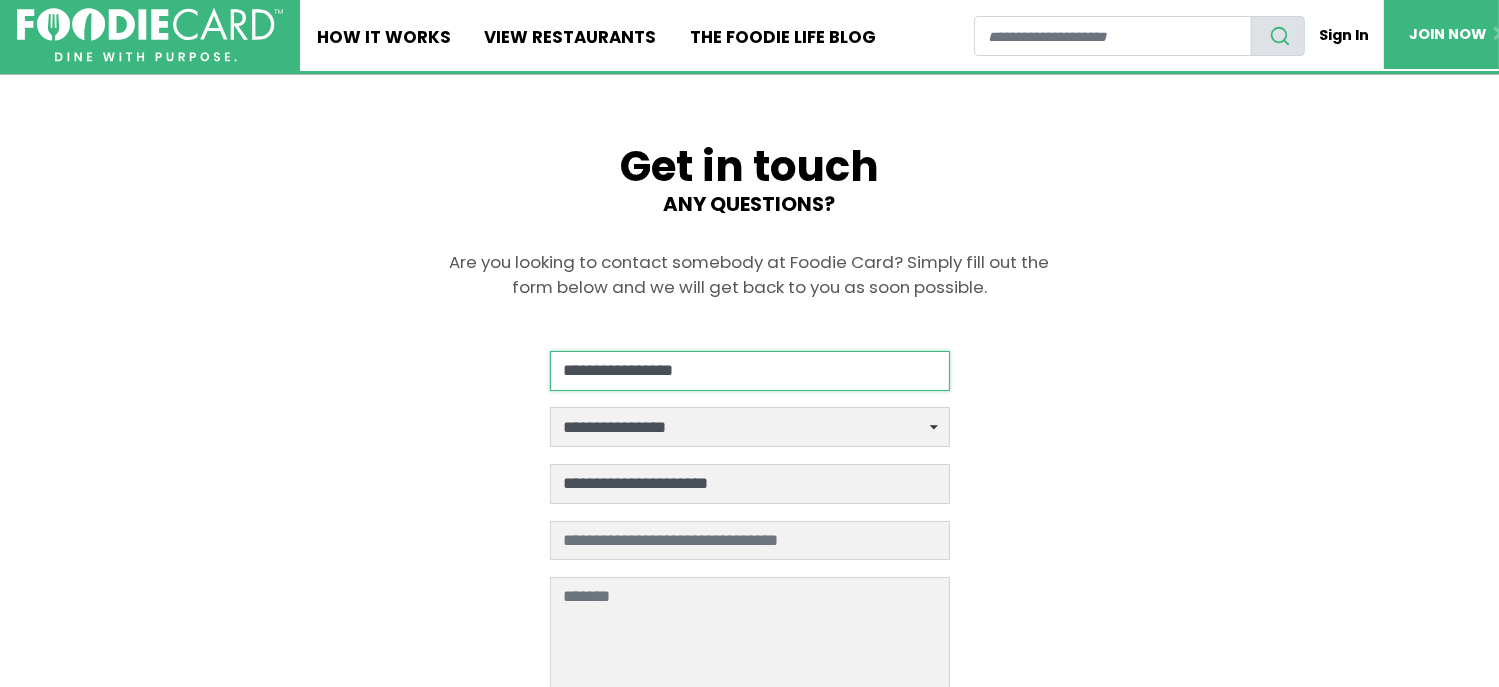 click on "**********" at bounding box center [750, 371] 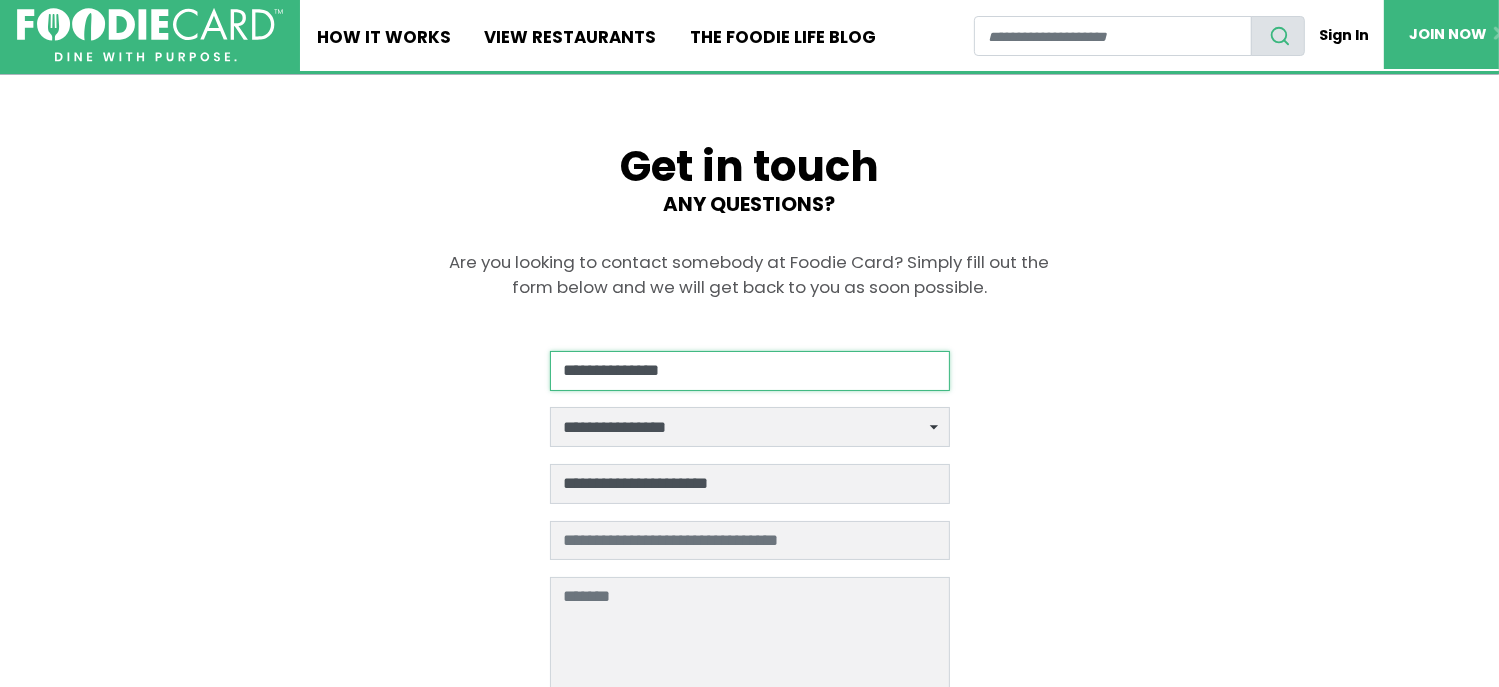 type on "**********" 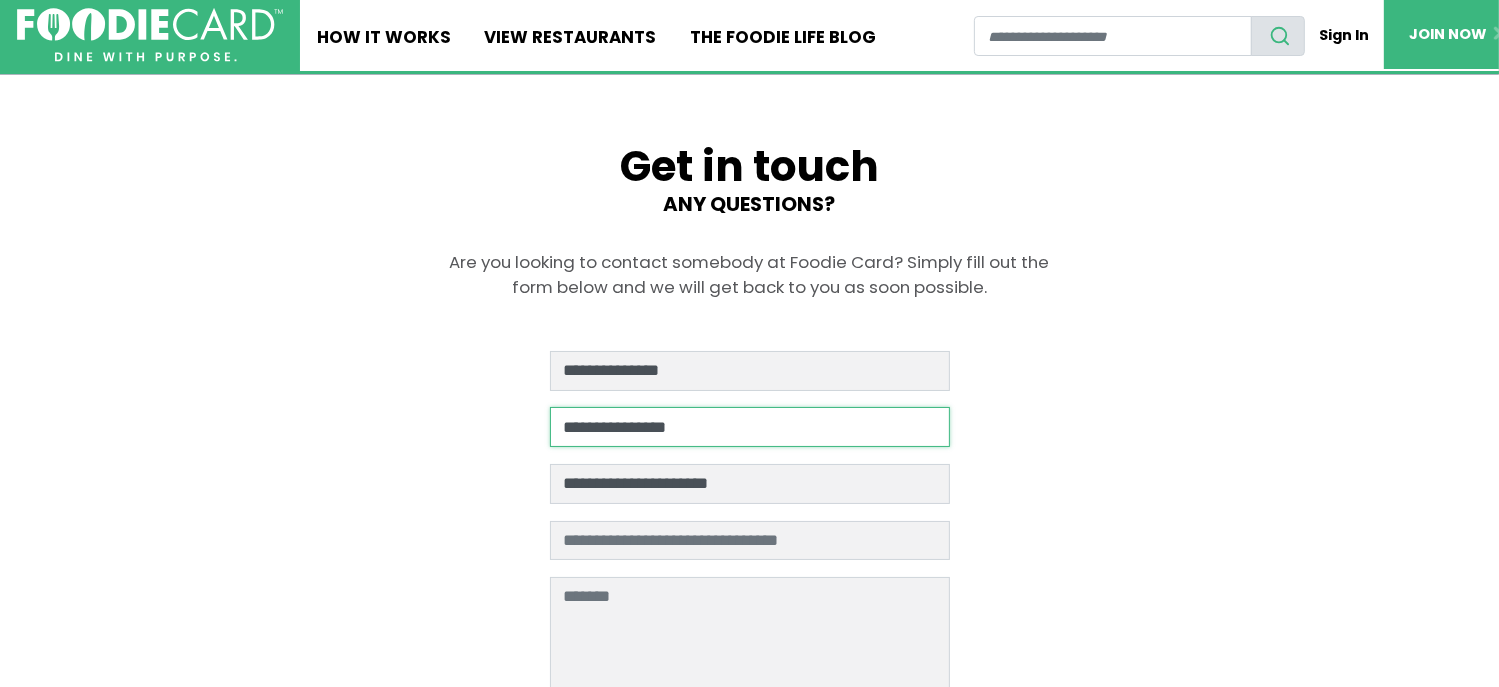 click on "**********" at bounding box center [750, 427] 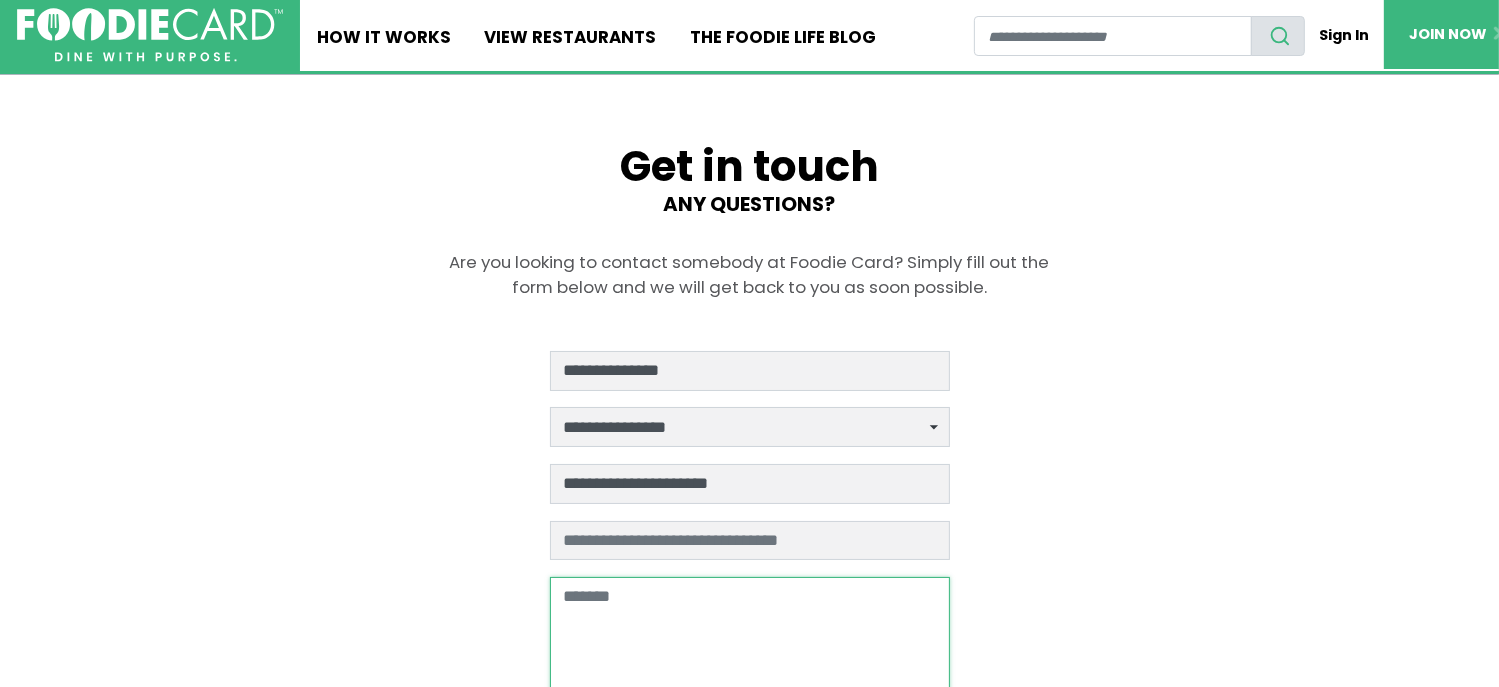 click at bounding box center (750, 644) 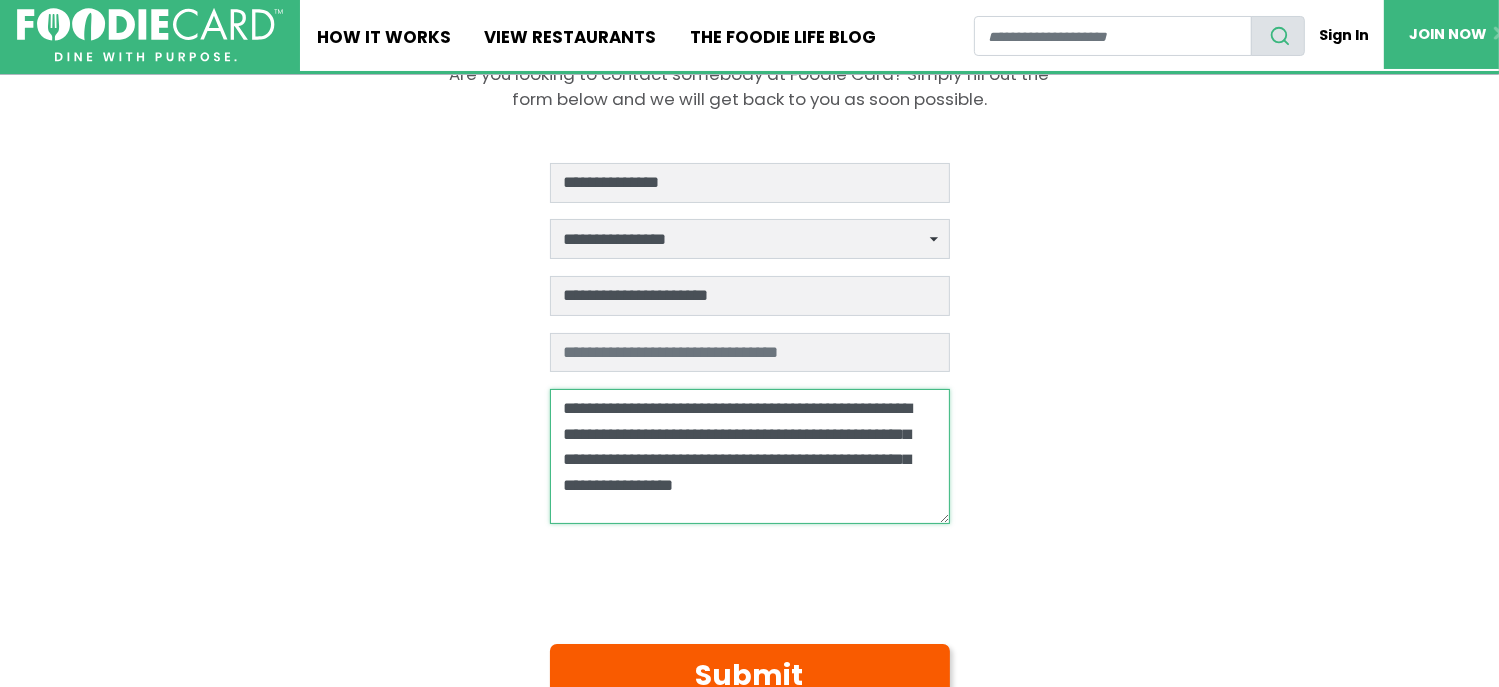 scroll, scrollTop: 300, scrollLeft: 0, axis: vertical 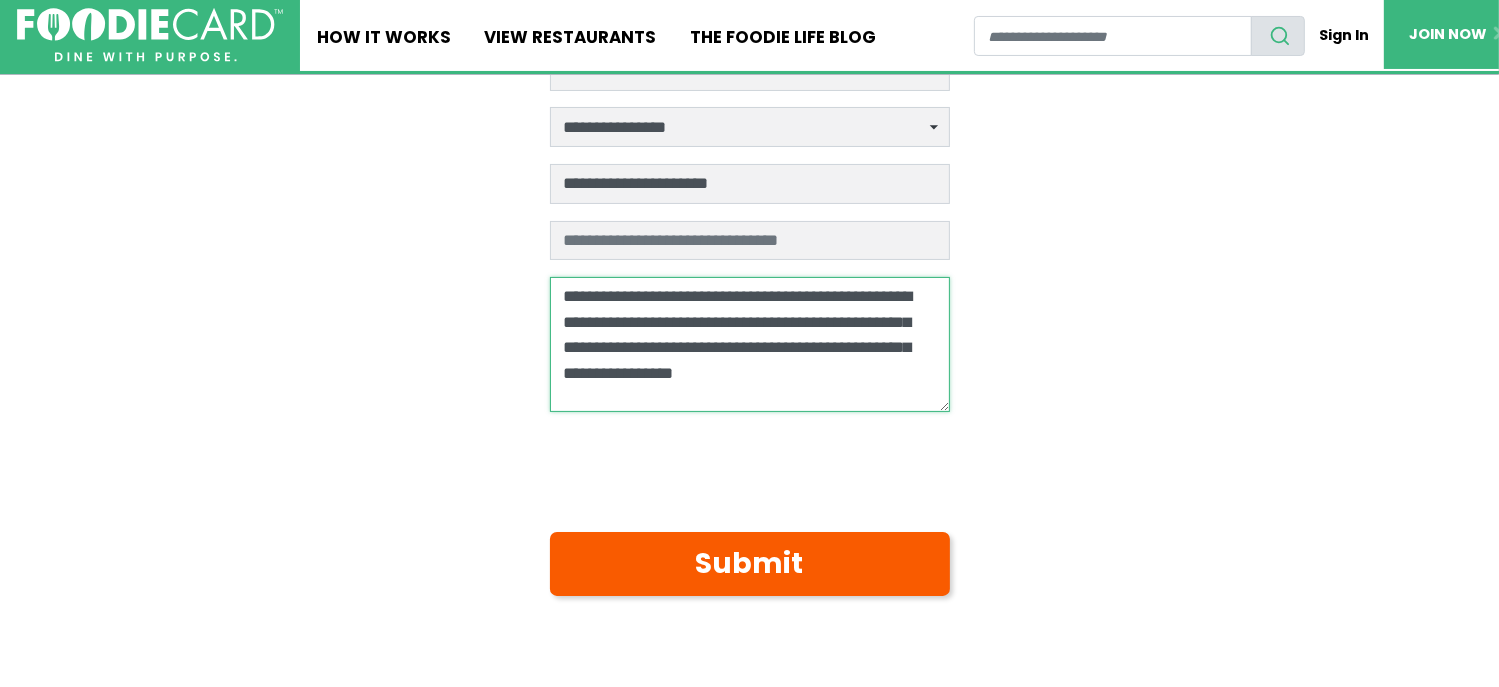 type on "**********" 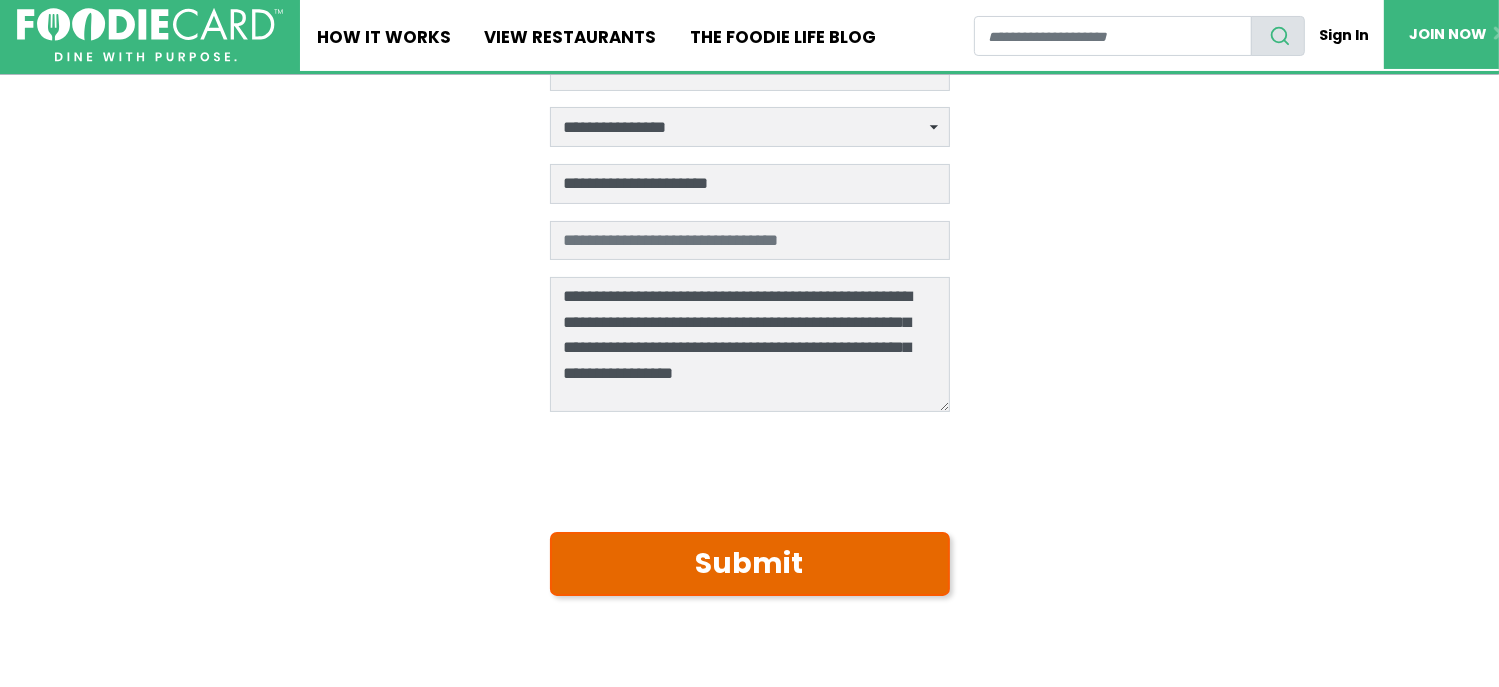 click on "Submit" at bounding box center [750, 564] 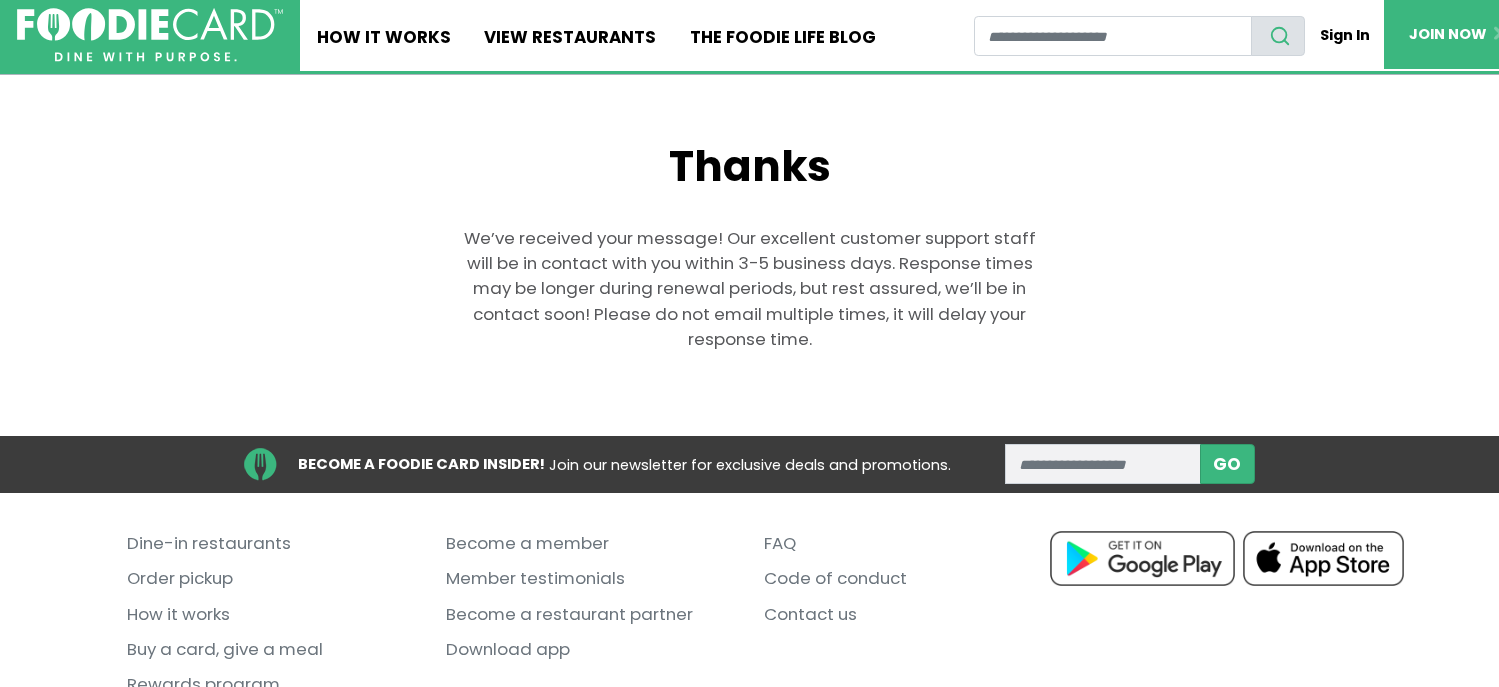 scroll, scrollTop: 0, scrollLeft: 0, axis: both 